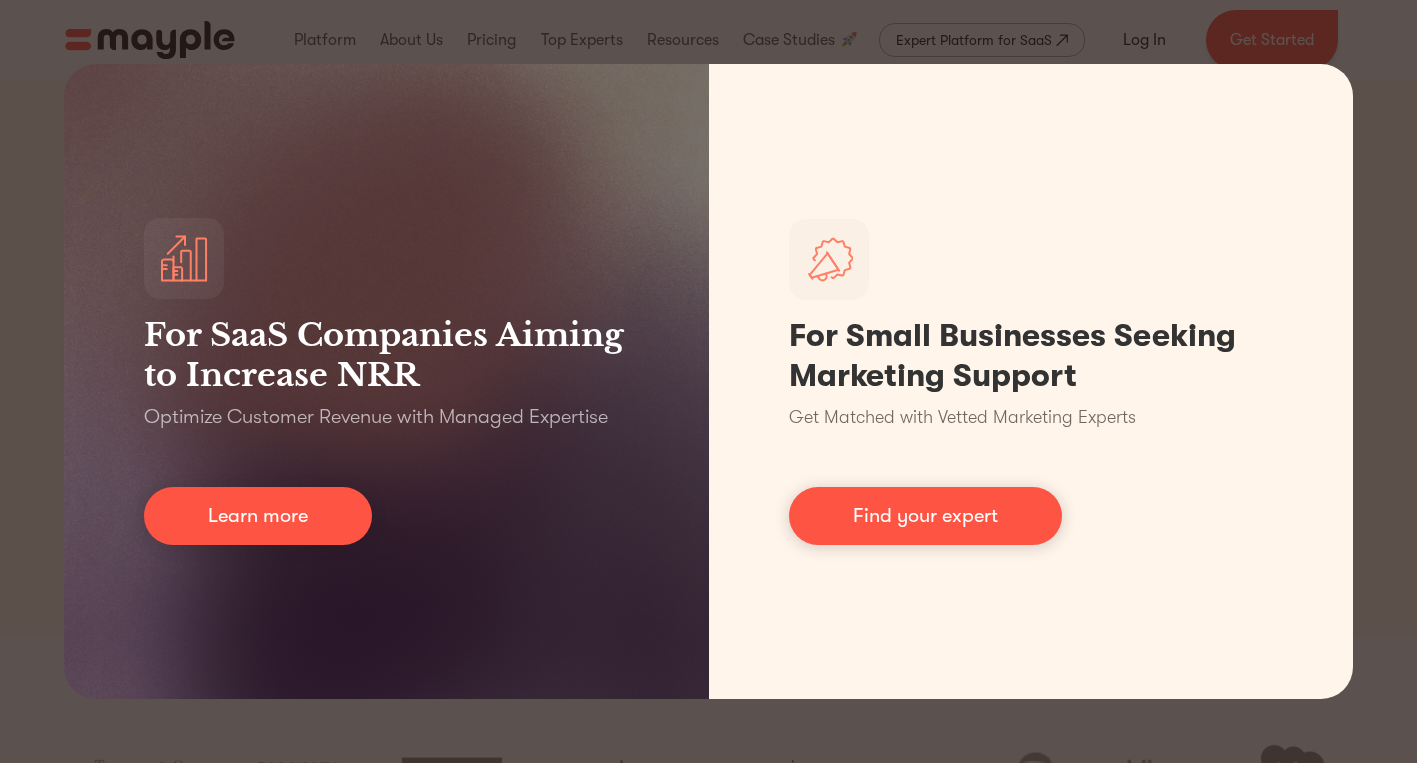 scroll, scrollTop: 0, scrollLeft: 0, axis: both 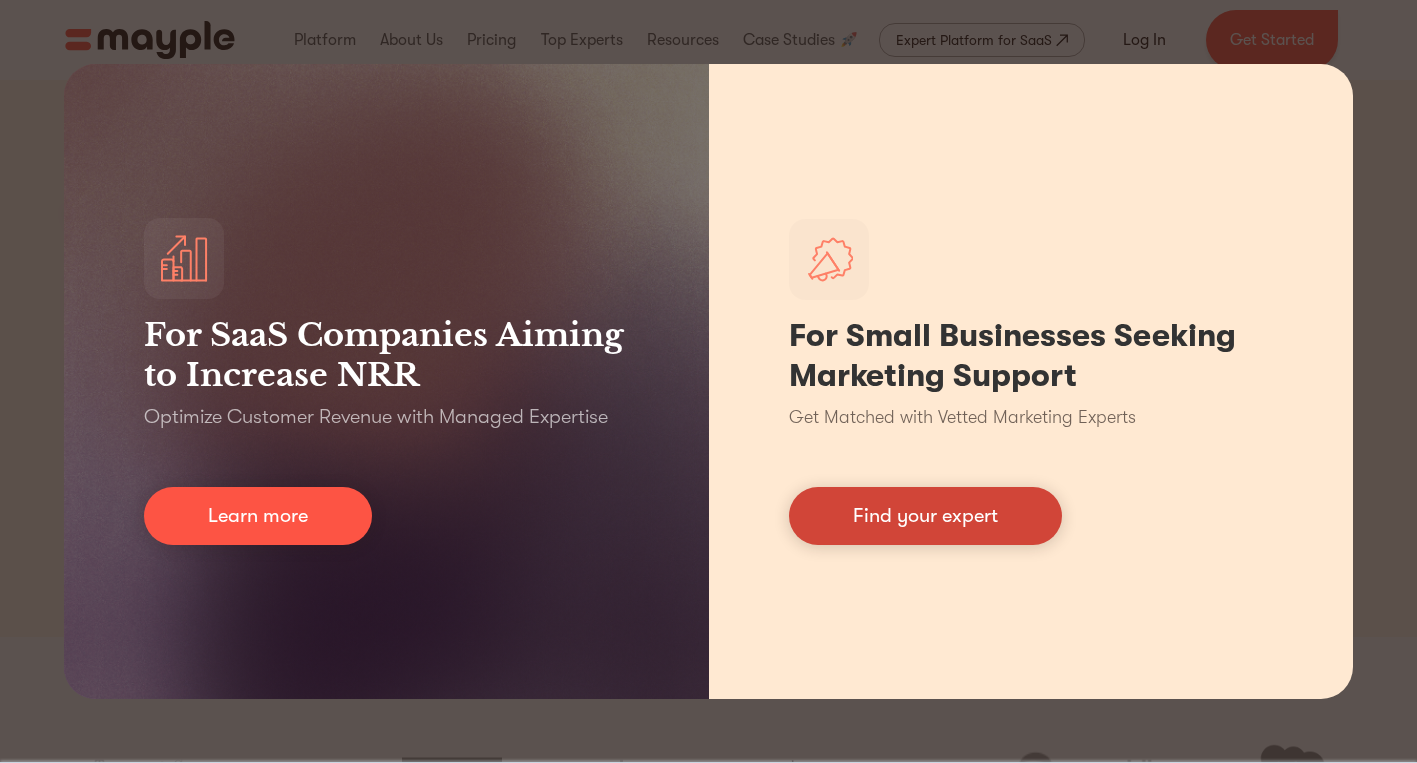 drag, startPoint x: 0, startPoint y: 0, endPoint x: 852, endPoint y: 514, distance: 995.03766 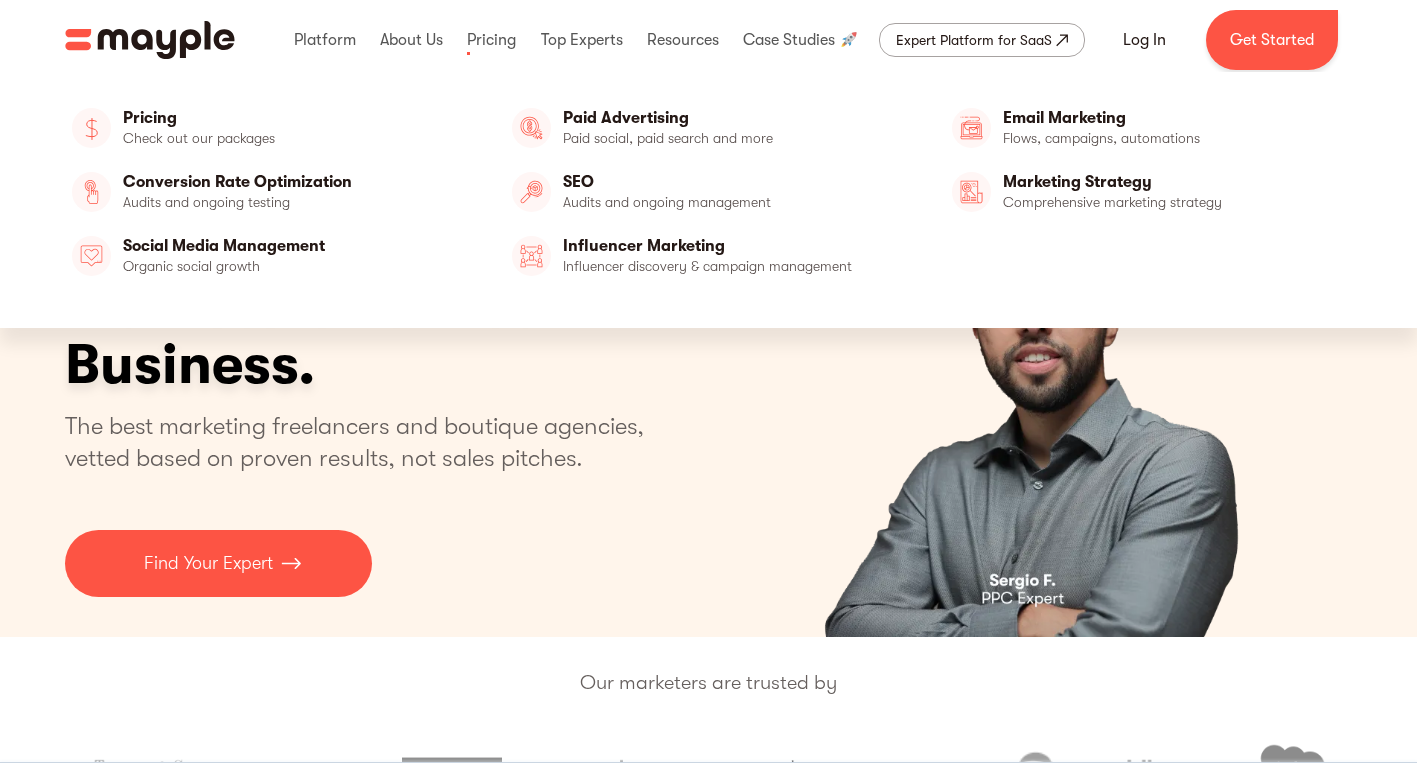 click at bounding box center (491, 40) 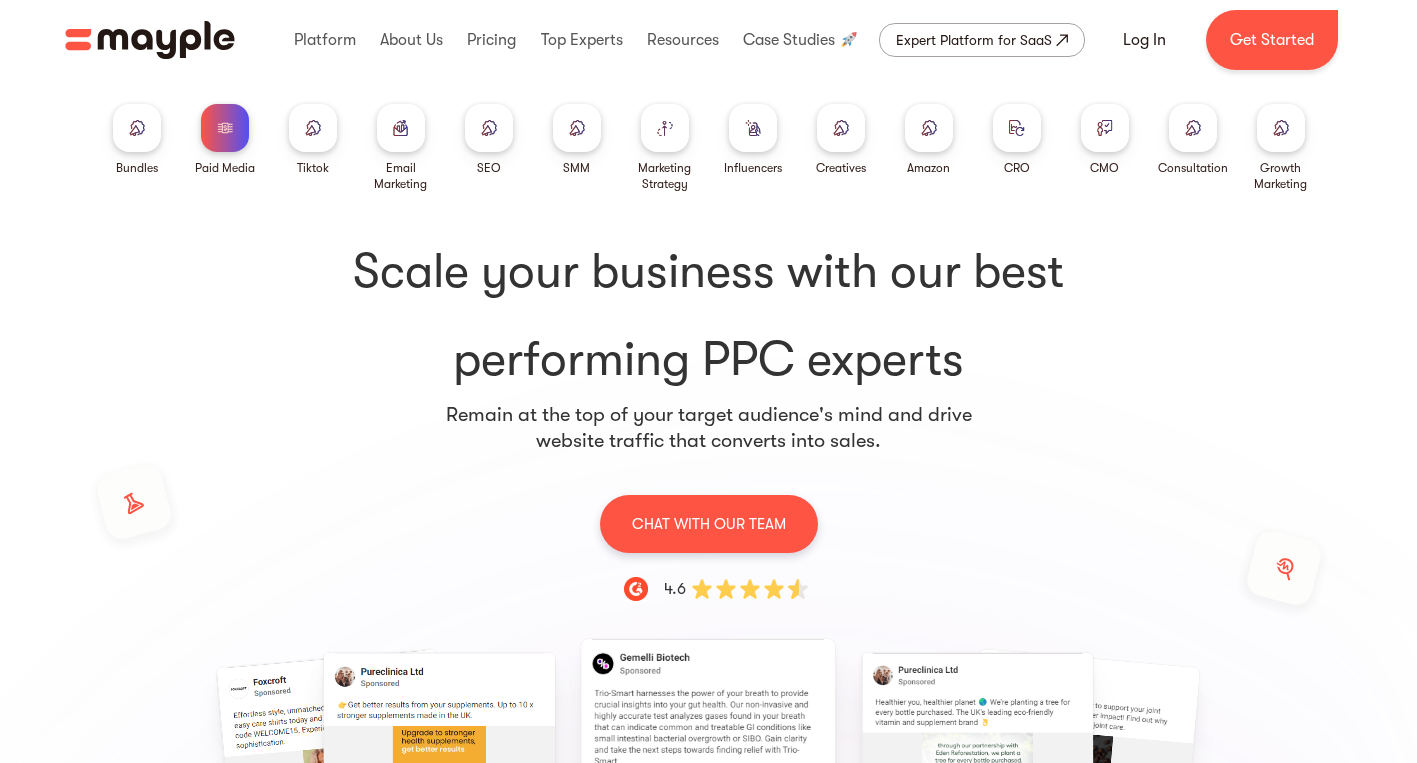 scroll, scrollTop: 0, scrollLeft: 0, axis: both 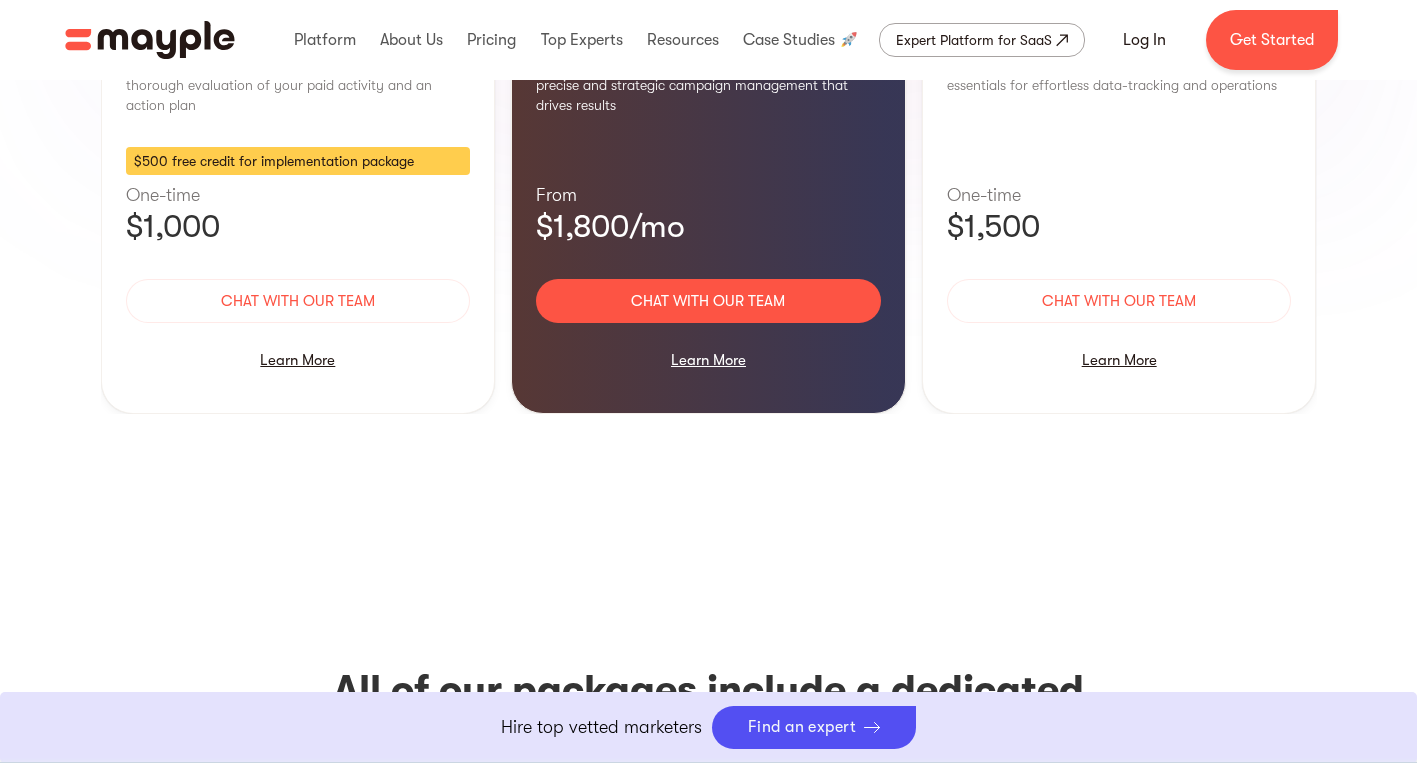 click at bounding box center (582, 40) 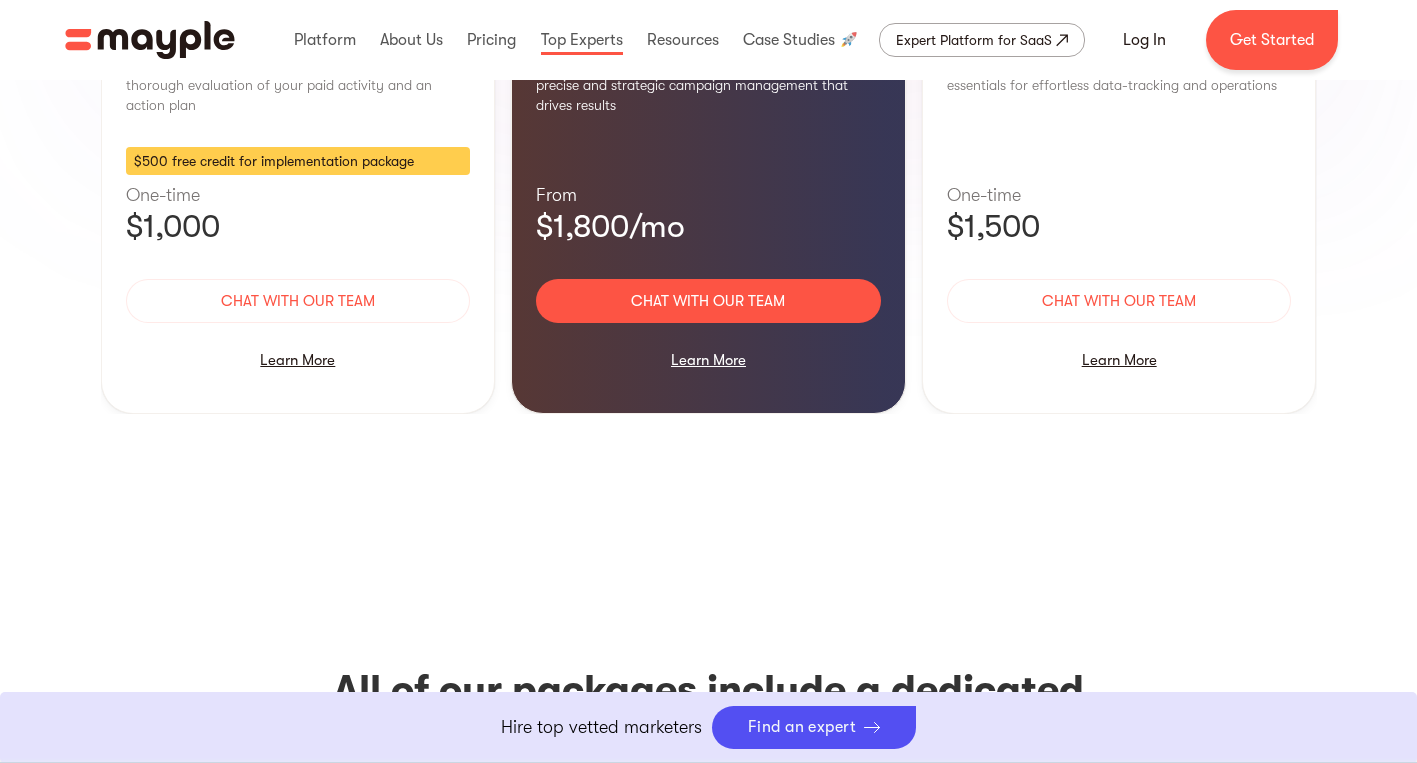 click at bounding box center (582, 40) 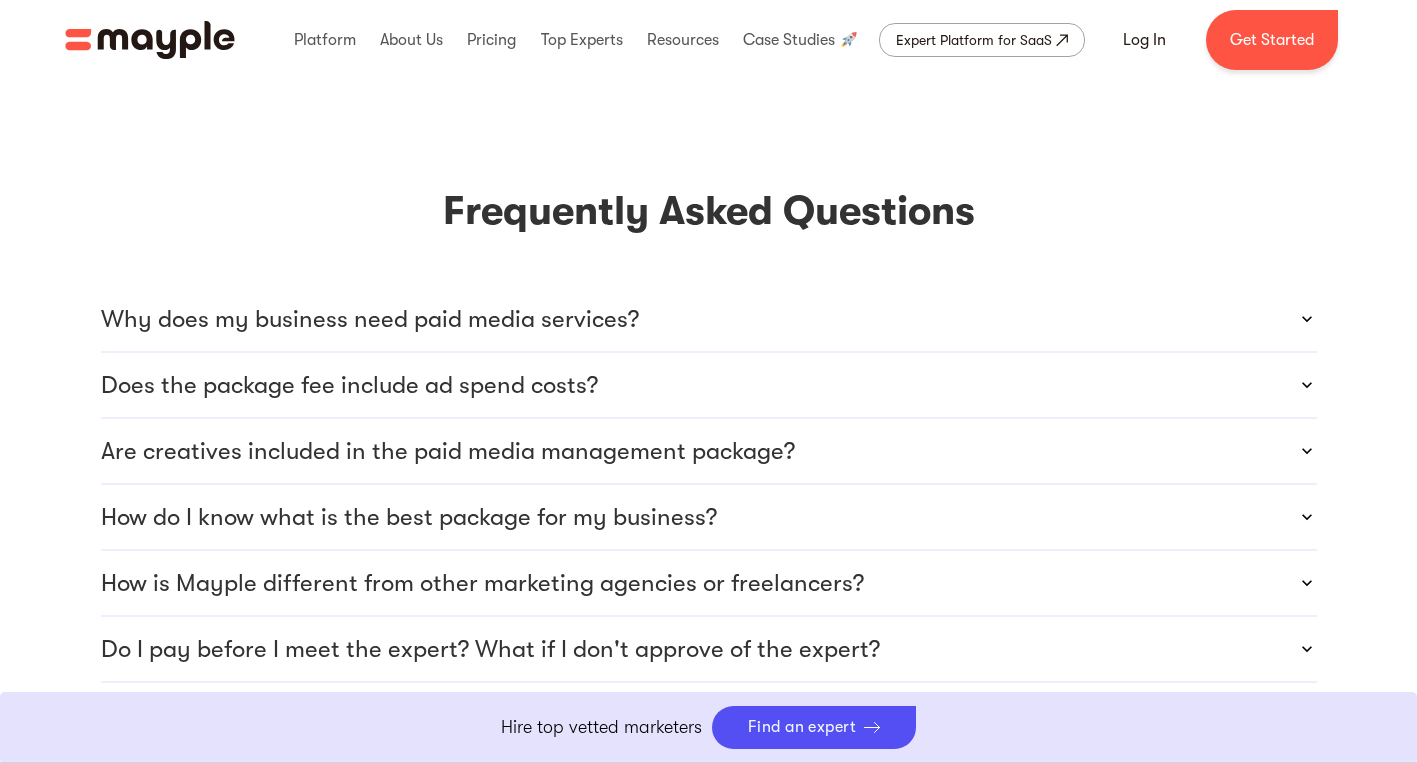 scroll, scrollTop: 5463, scrollLeft: 1, axis: both 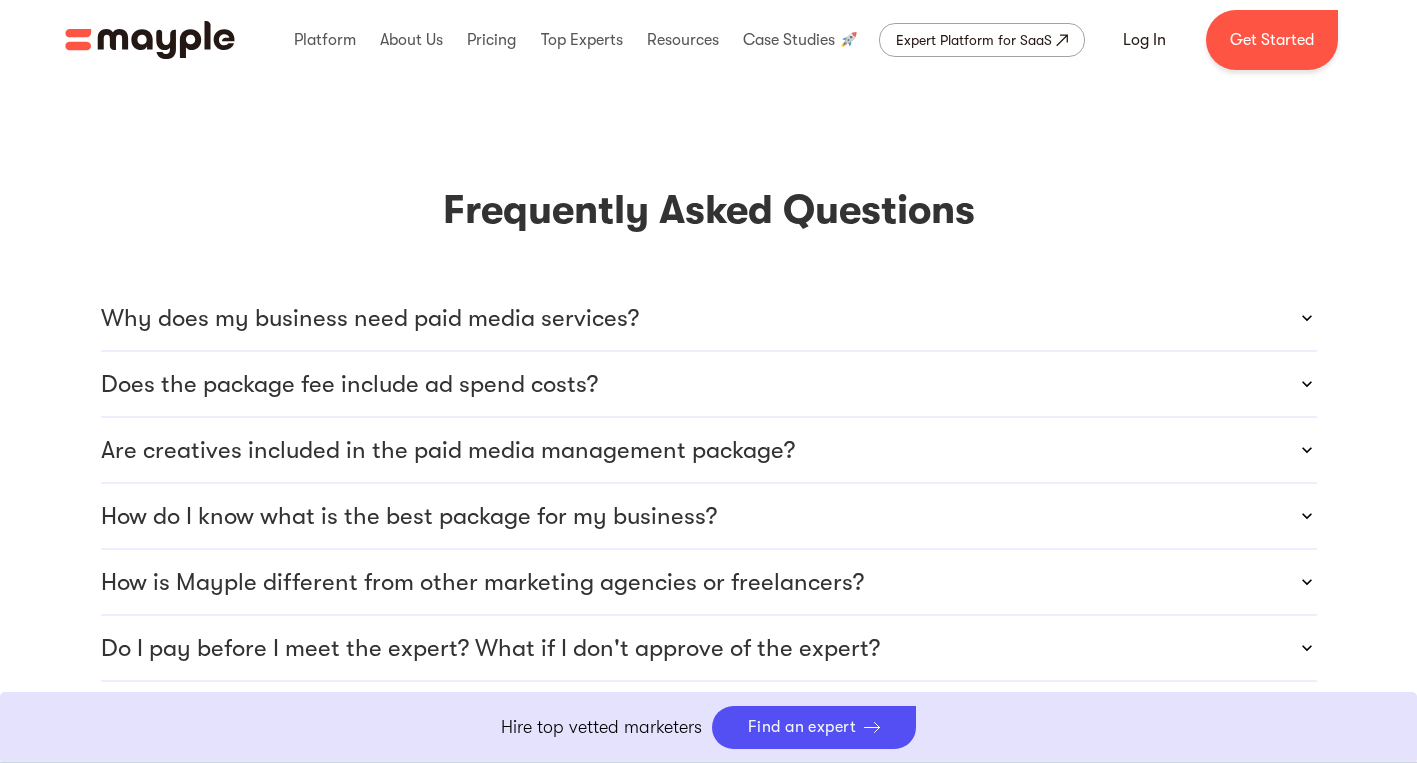 click on "Does the package fee include ad spend costs?" at bounding box center [709, 384] 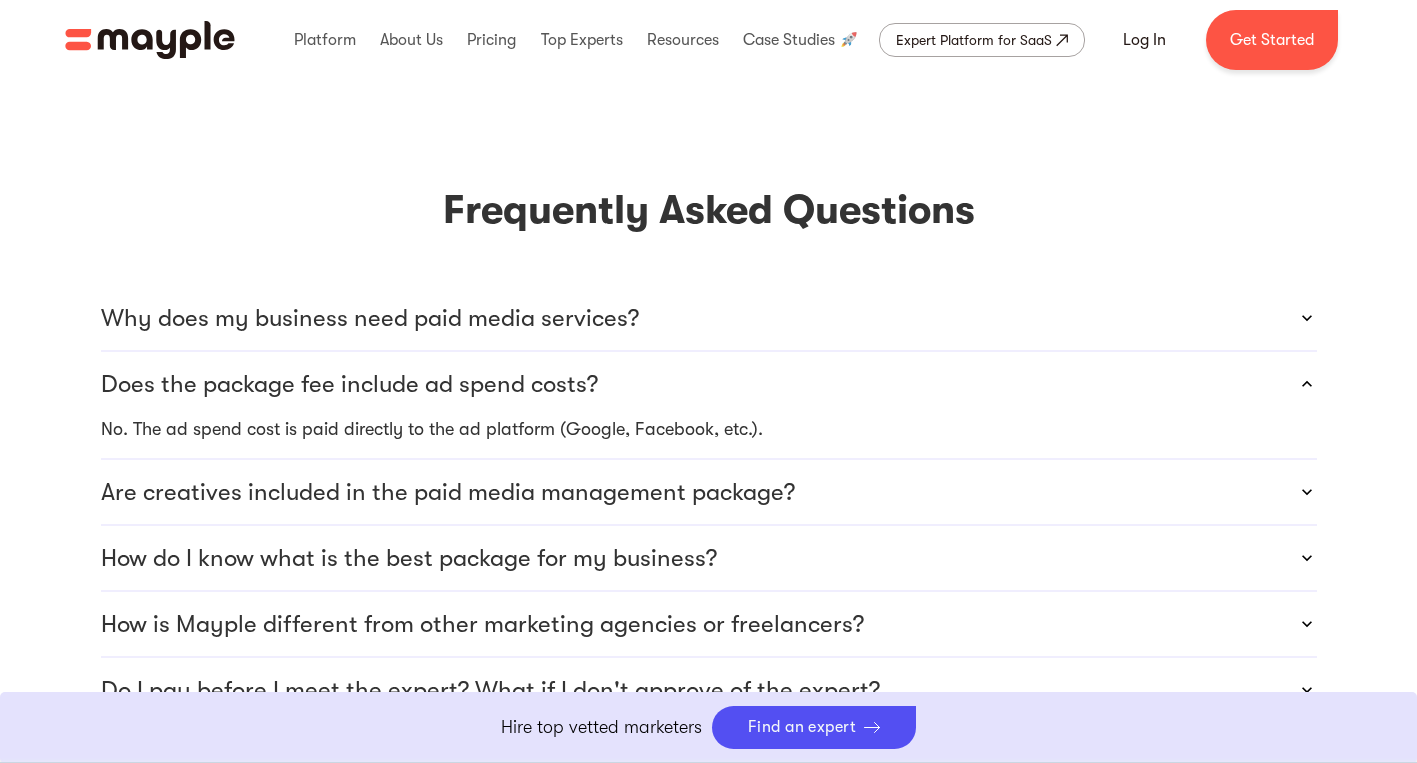 click on "Are creatives included in the paid media management package?" at bounding box center [709, 492] 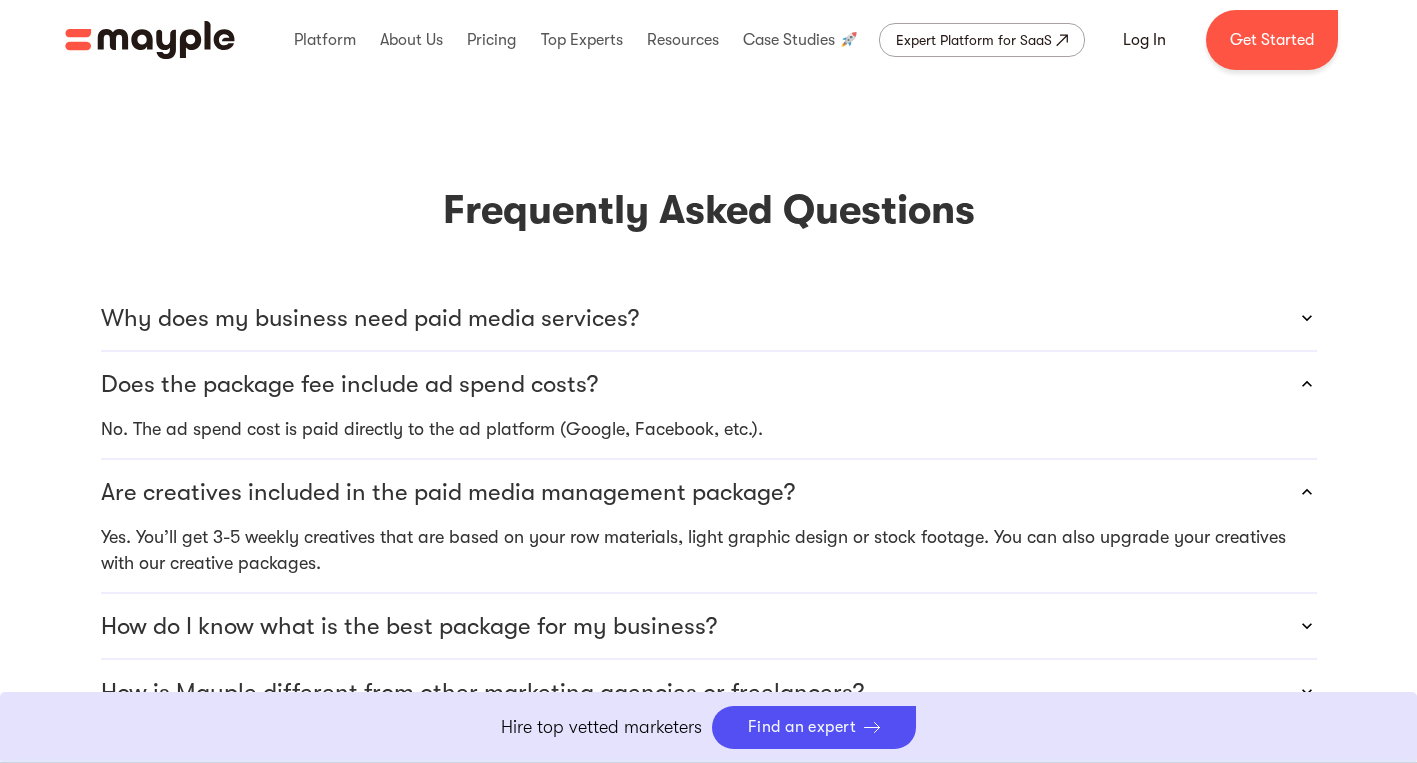 click on "How do I know what is the best package for my business?" at bounding box center (709, 626) 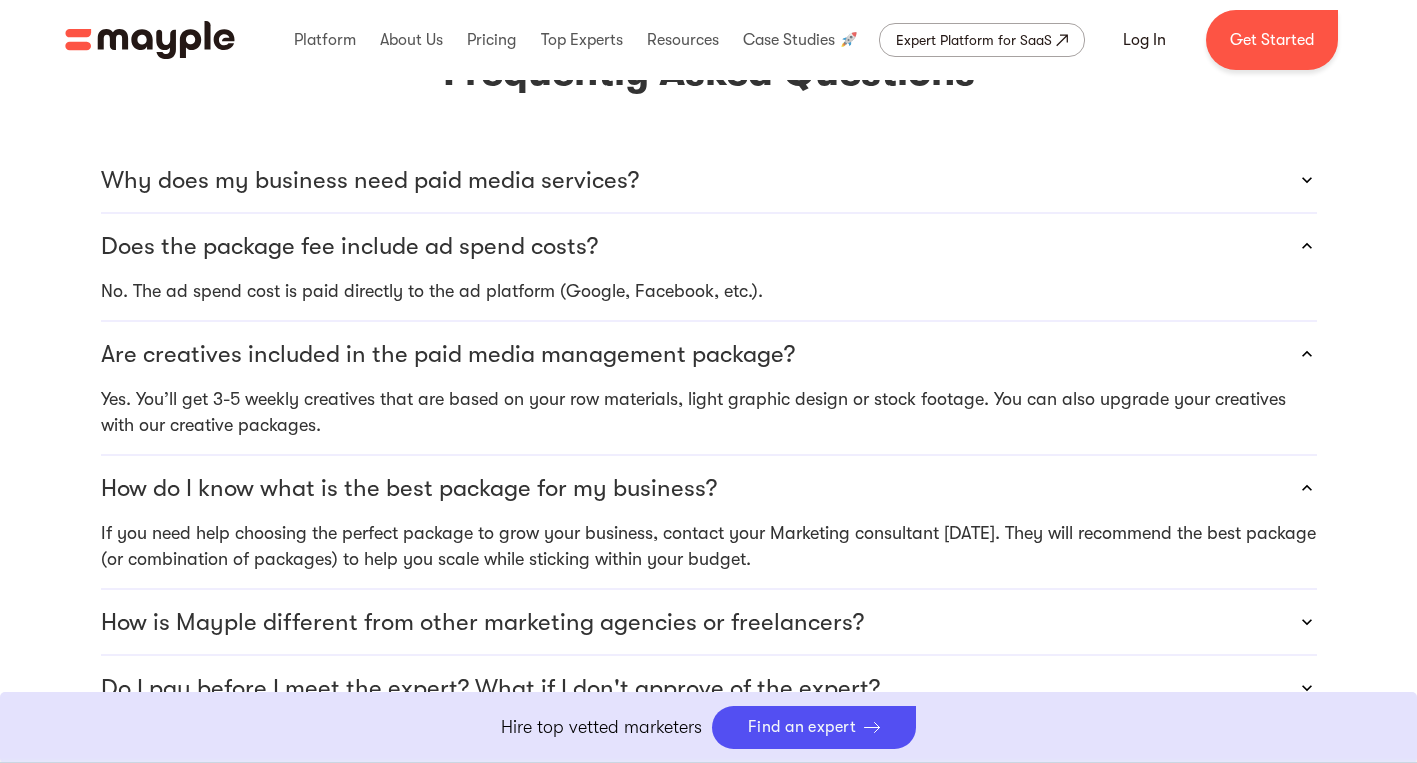 scroll, scrollTop: 5618, scrollLeft: 0, axis: vertical 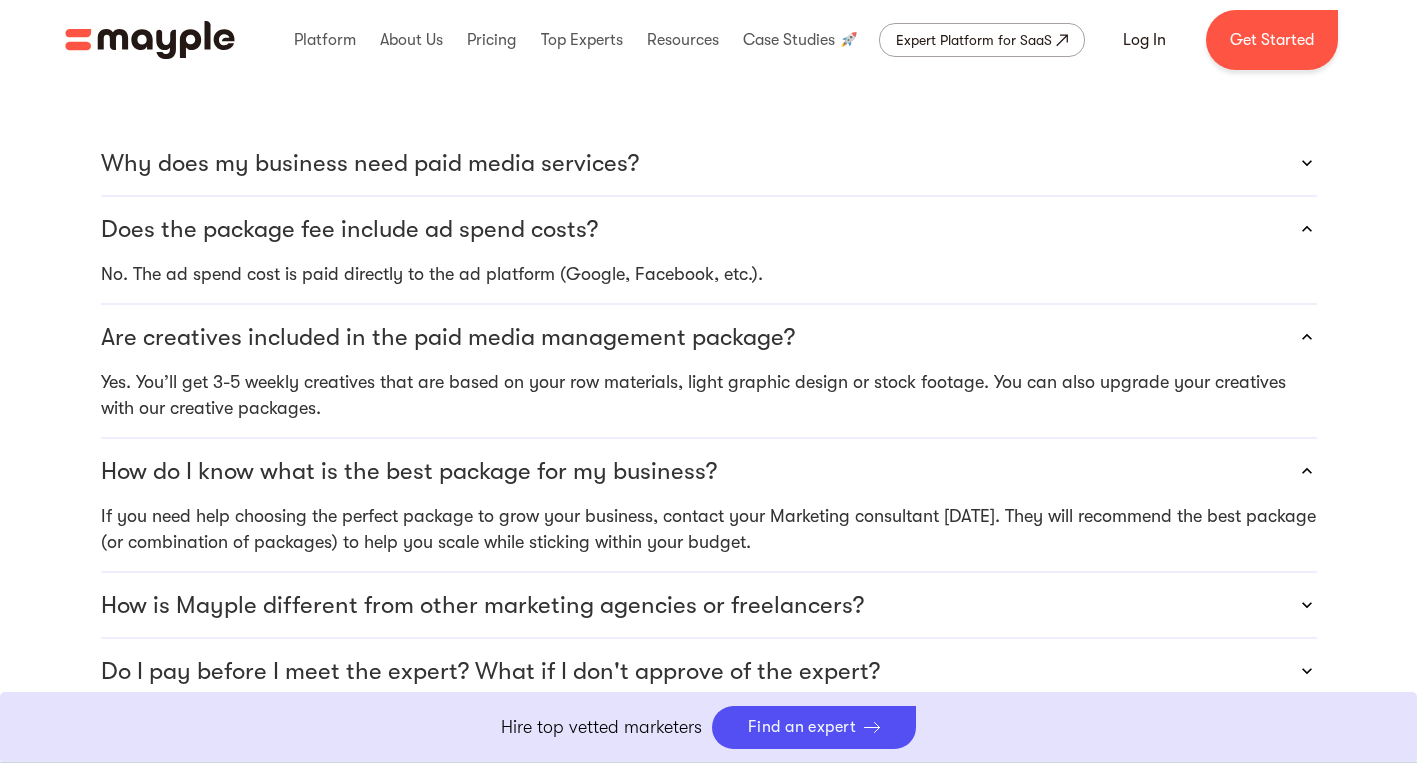 click on "How is Mayple different from other marketing agencies or freelancers?" at bounding box center [482, 605] 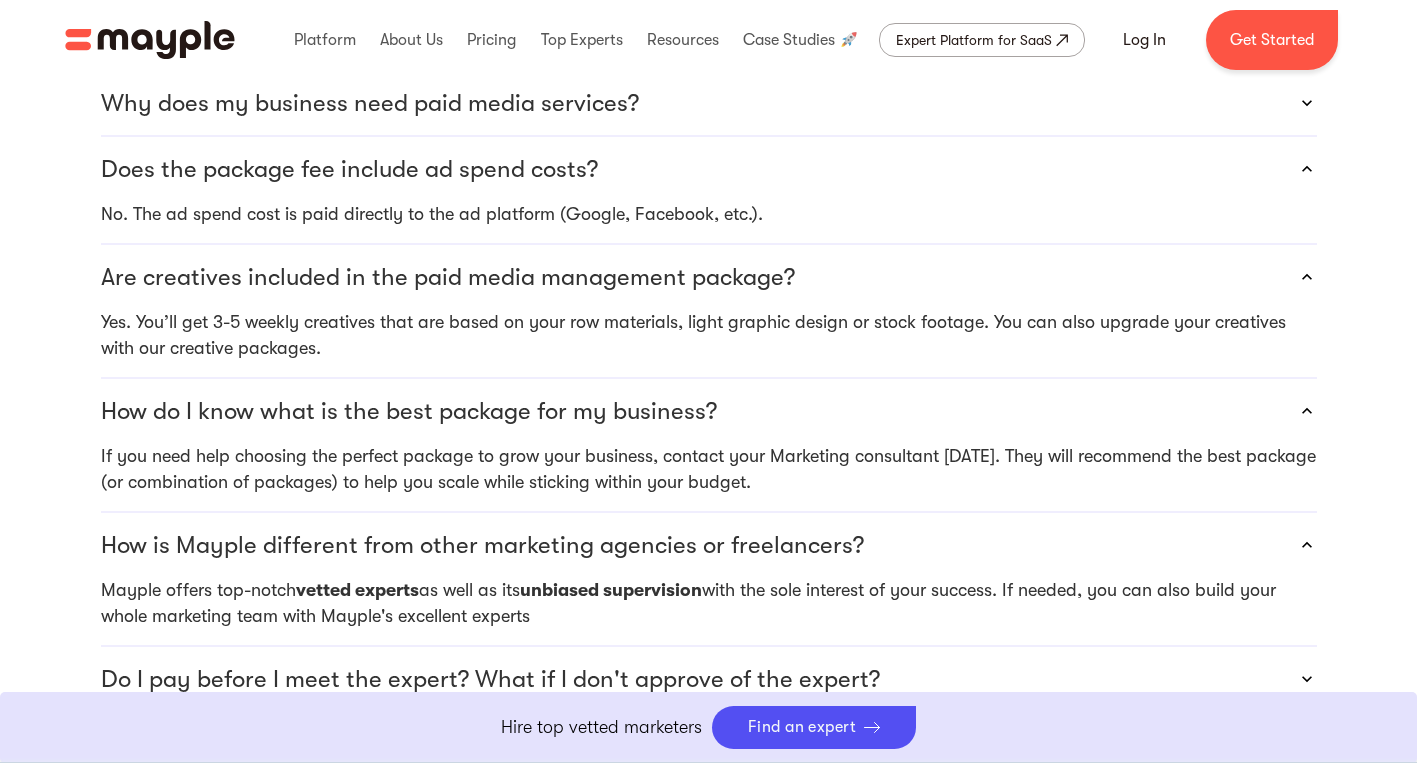 scroll, scrollTop: 5680, scrollLeft: 0, axis: vertical 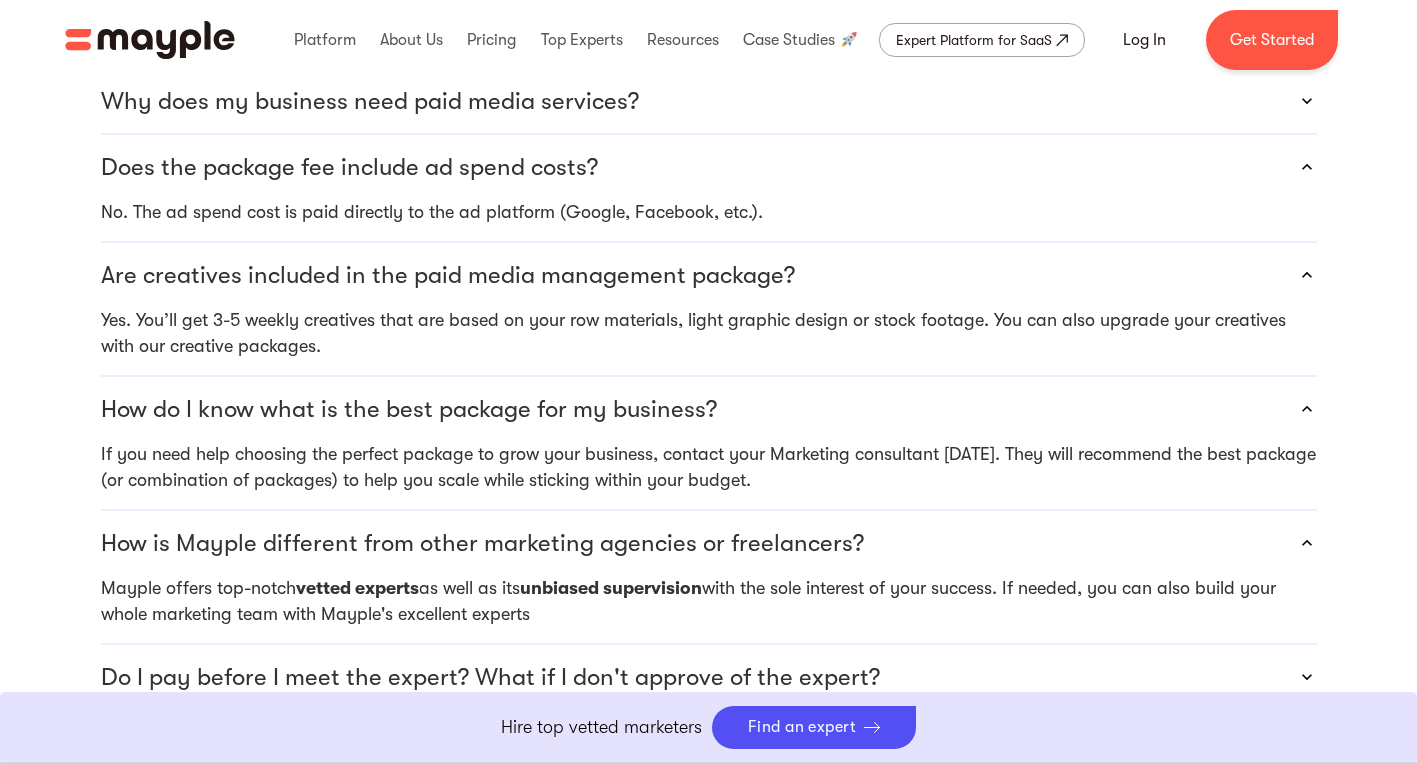 click on "Do I pay before I meet the expert? What if I don't approve of the expert?" at bounding box center (490, 677) 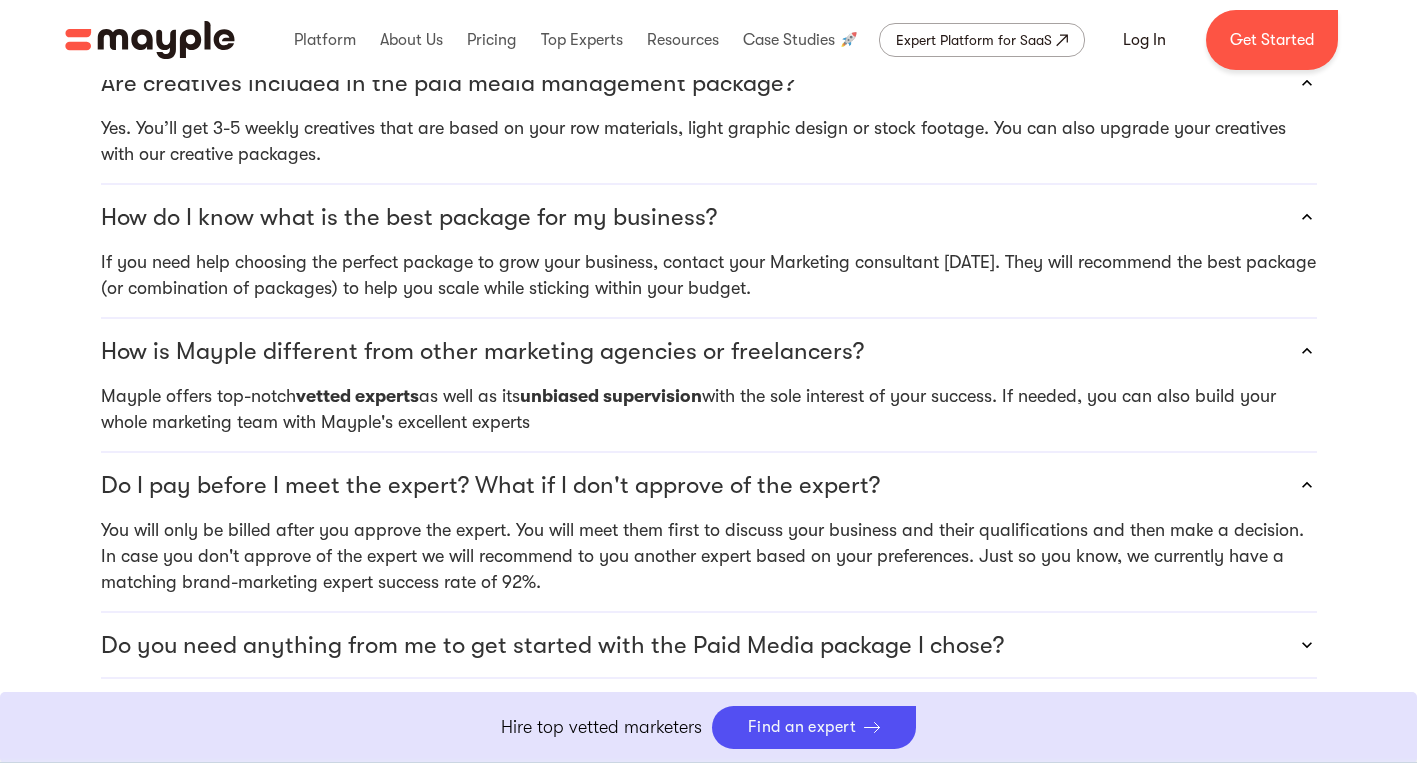 scroll, scrollTop: 5874, scrollLeft: 0, axis: vertical 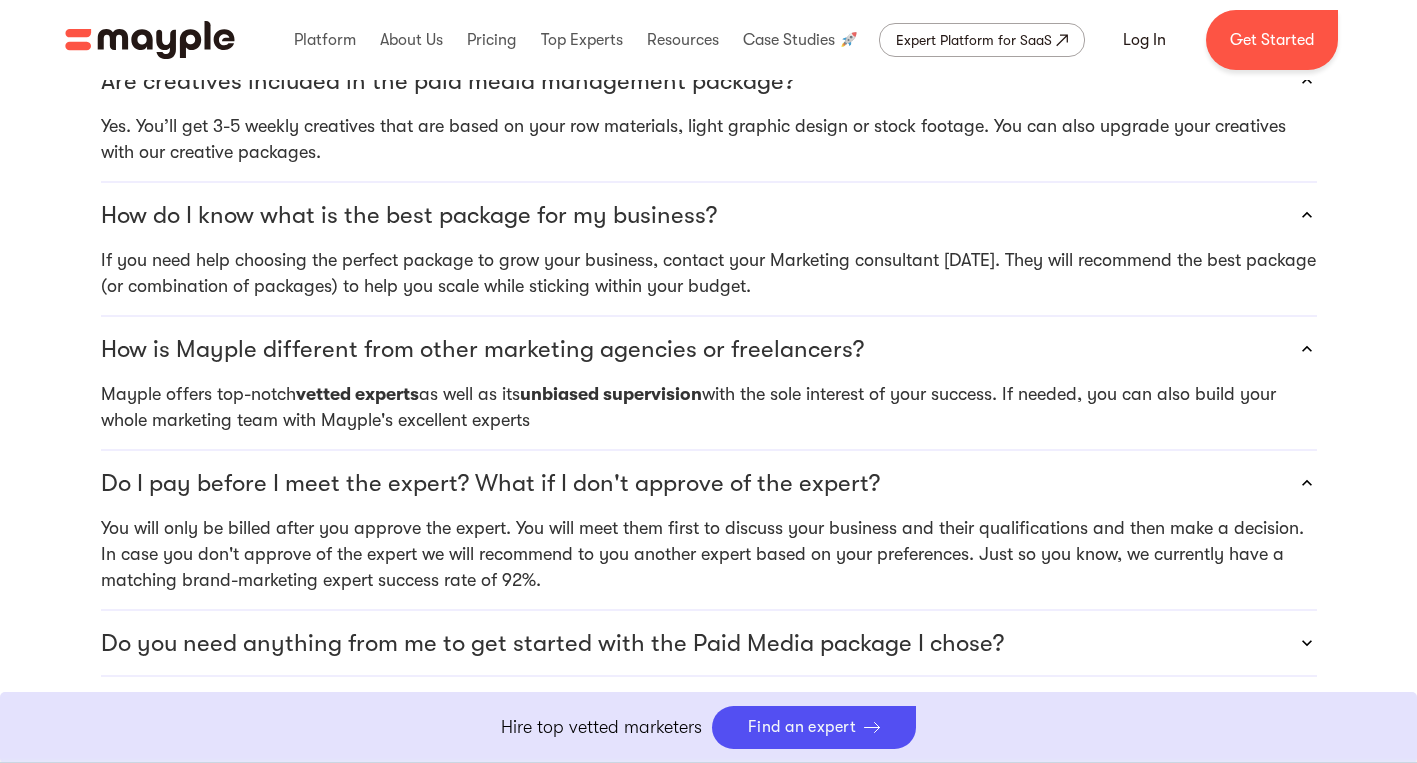 click on "Do you need anything from me to get started with the Paid Media package I chose?" at bounding box center [709, 643] 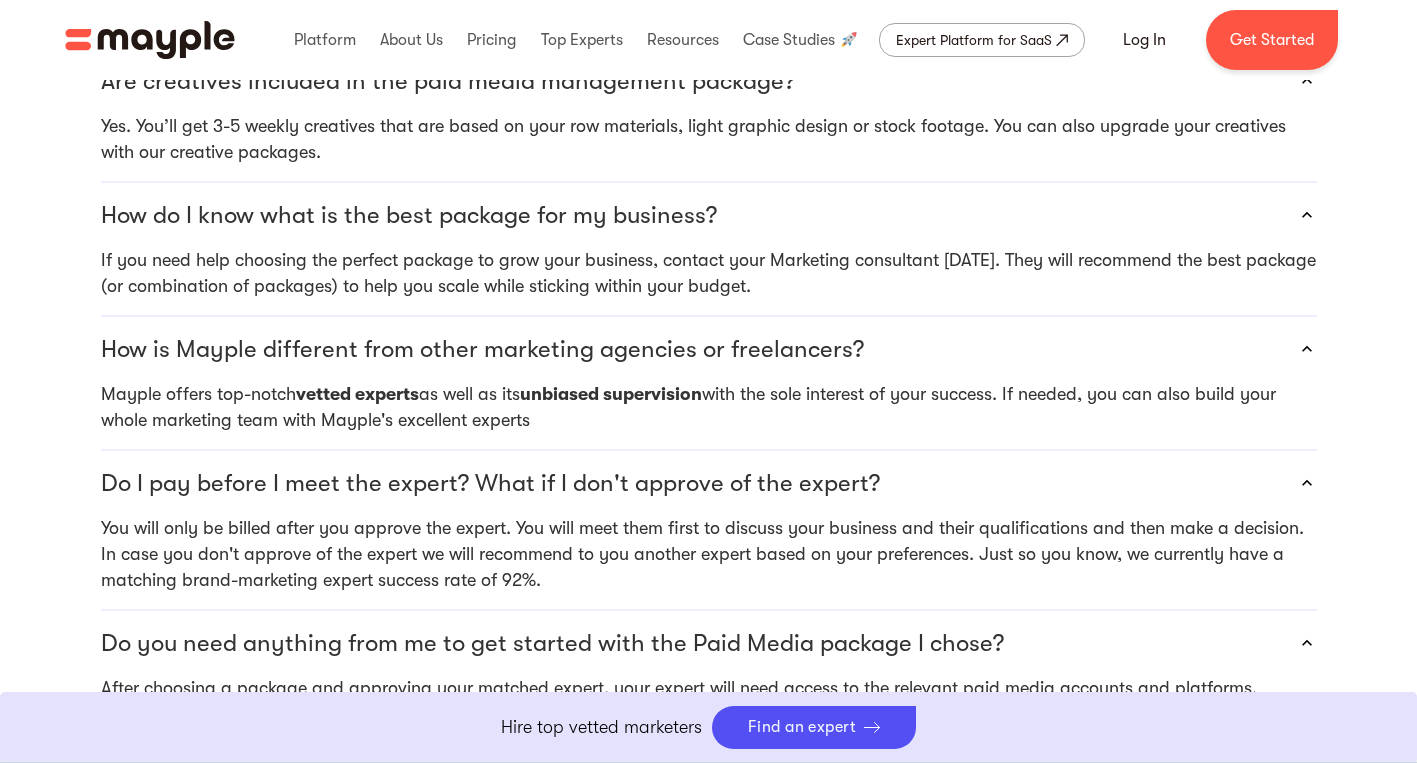 click at bounding box center (411, 40) 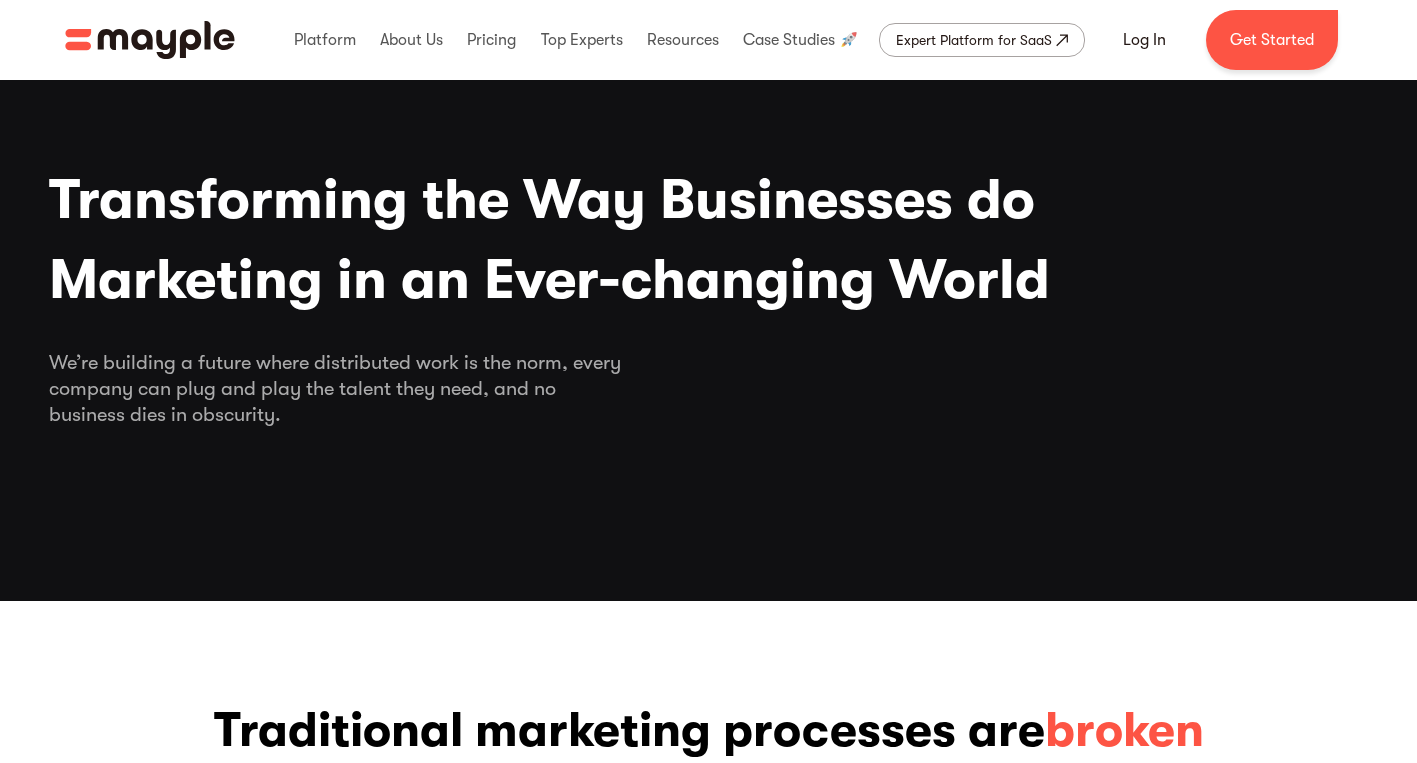 scroll, scrollTop: 0, scrollLeft: 0, axis: both 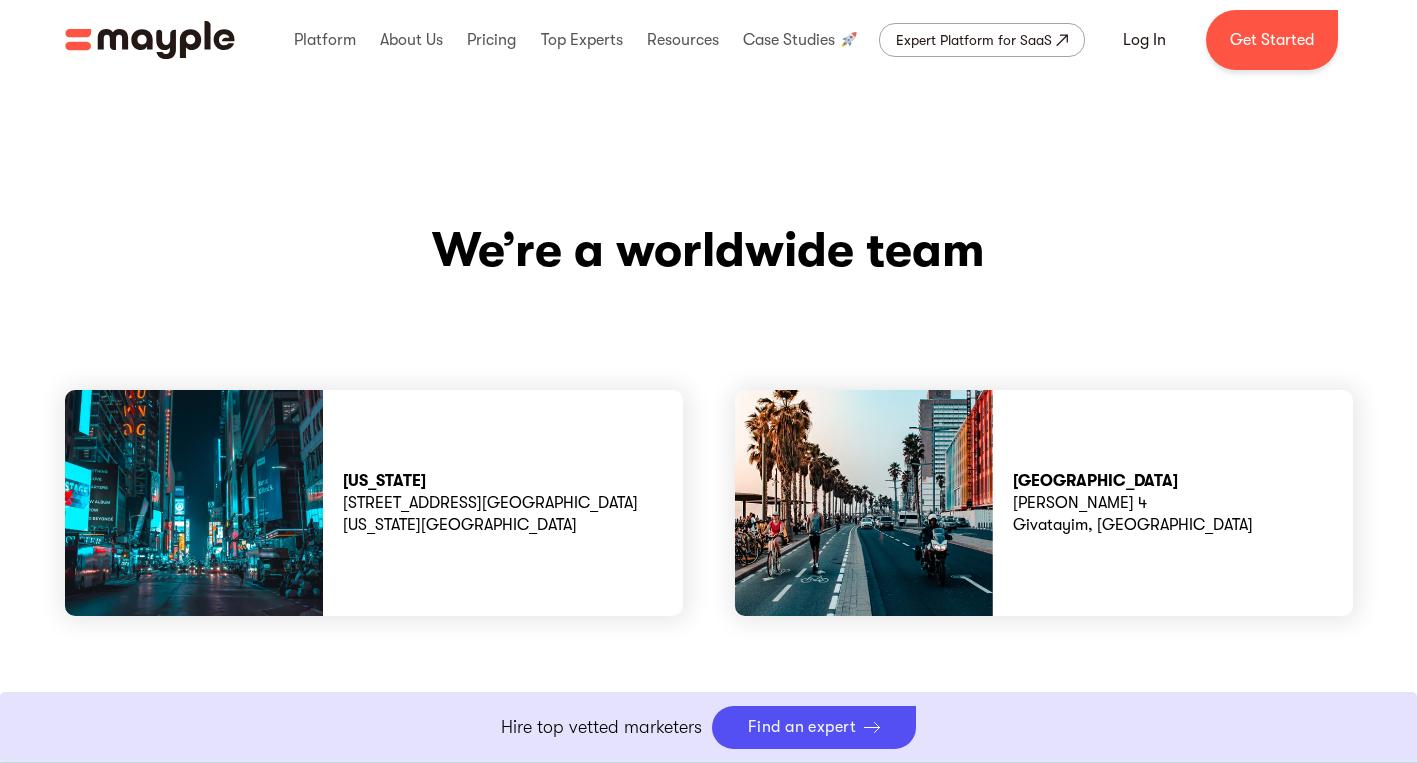 click at bounding box center (582, 40) 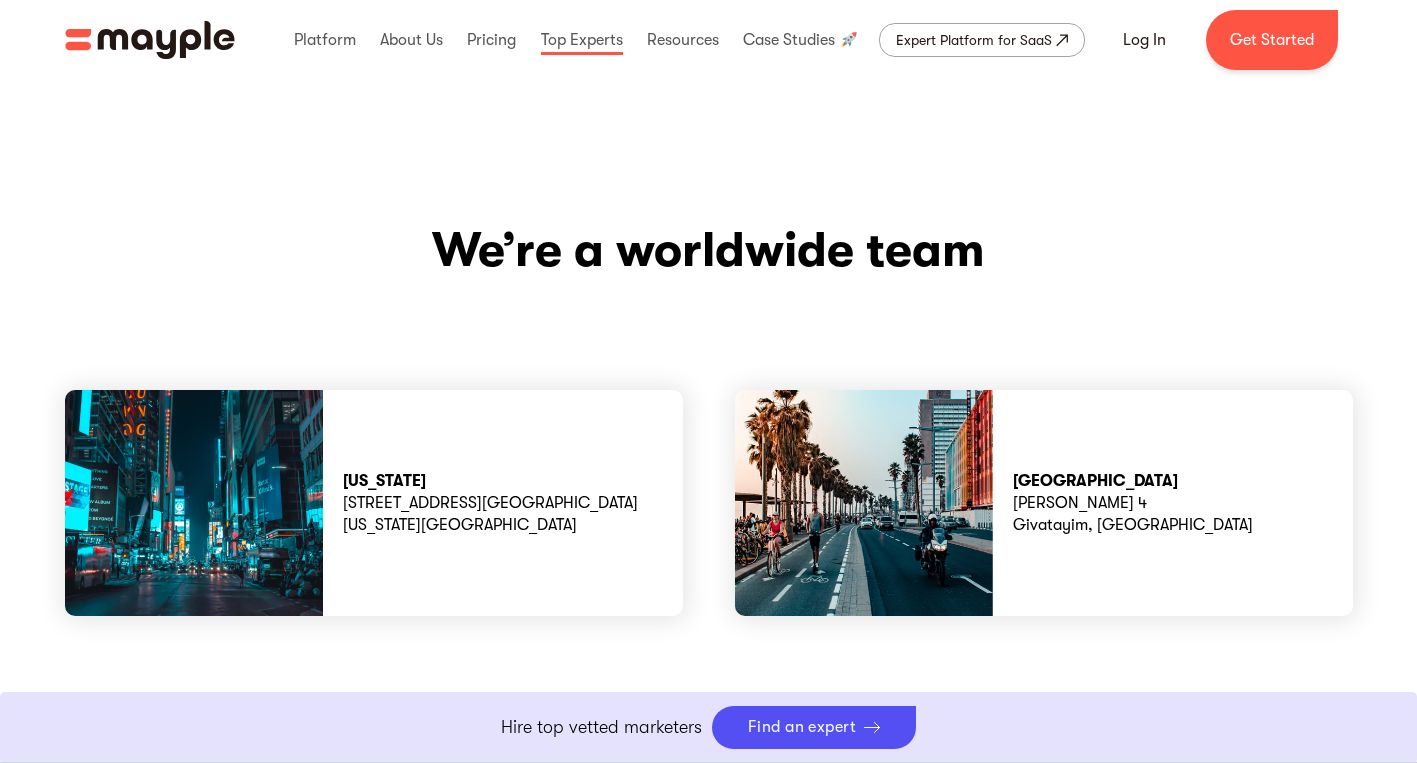click at bounding box center (491, 40) 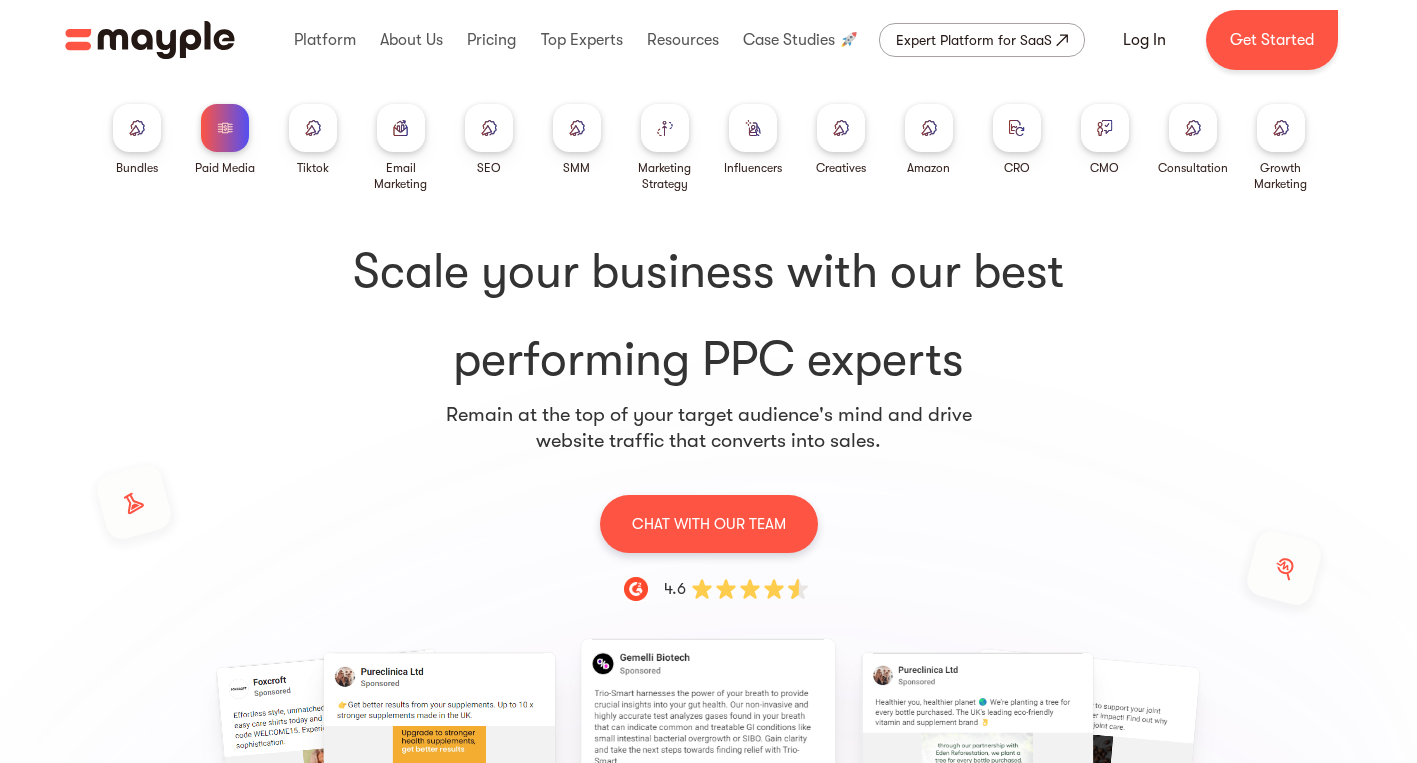 scroll, scrollTop: 0, scrollLeft: 0, axis: both 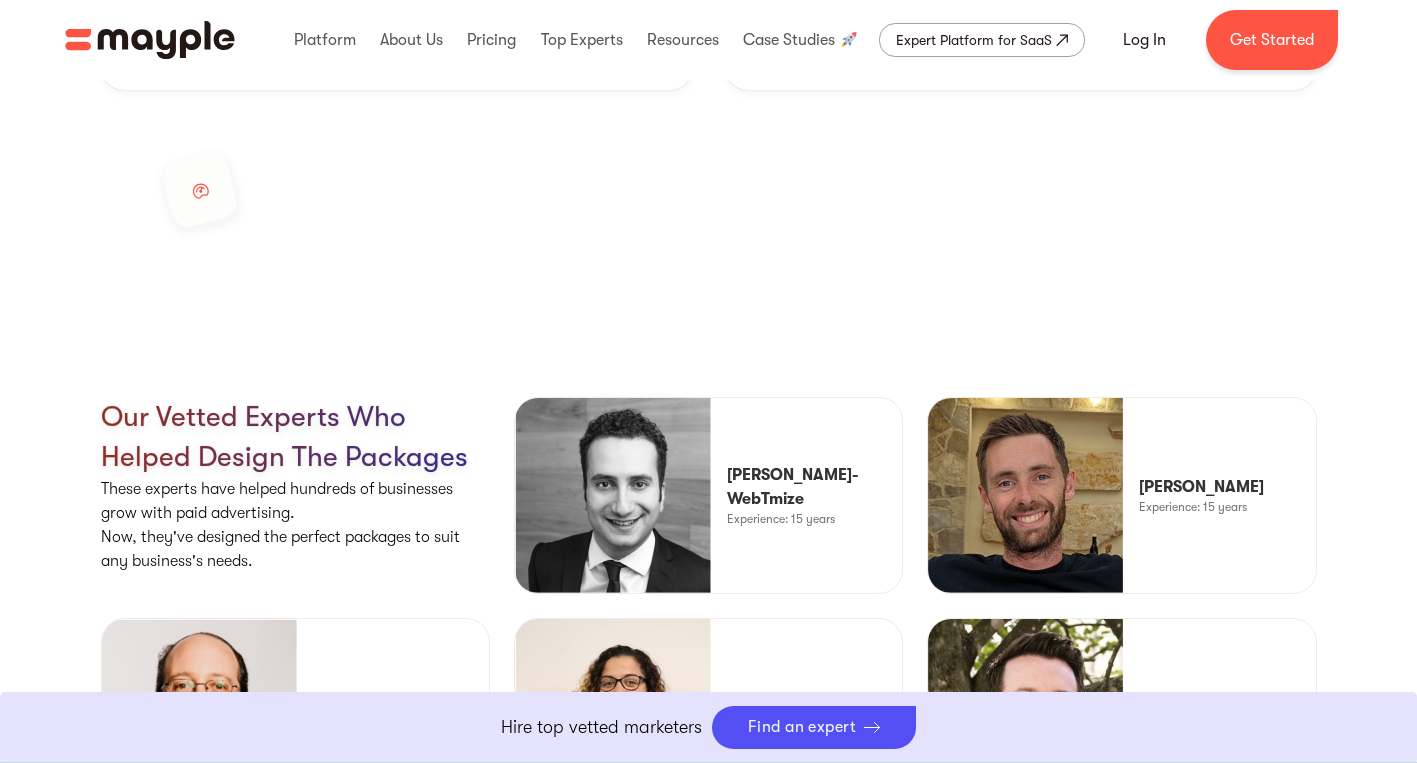 drag, startPoint x: 818, startPoint y: 392, endPoint x: 678, endPoint y: 346, distance: 147.3635 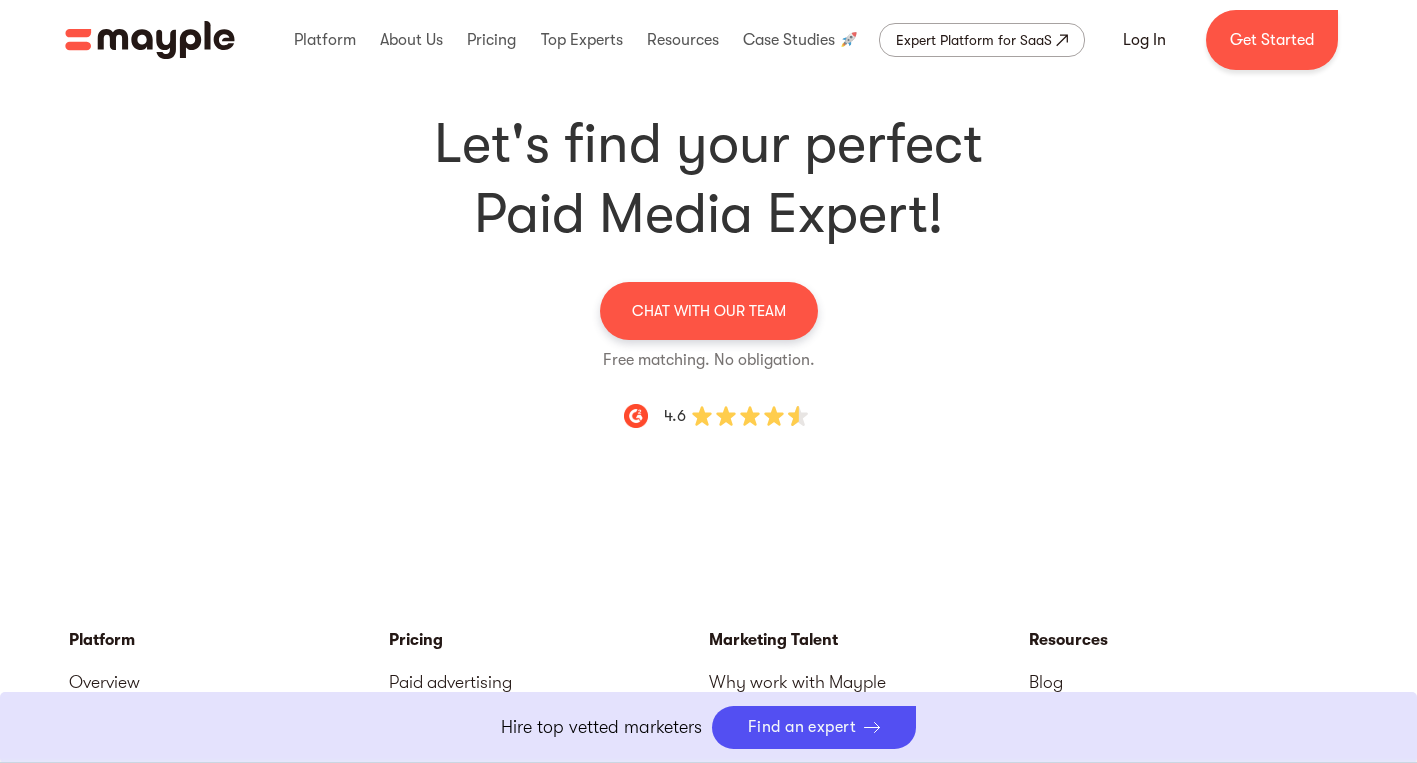 scroll, scrollTop: 6247, scrollLeft: 0, axis: vertical 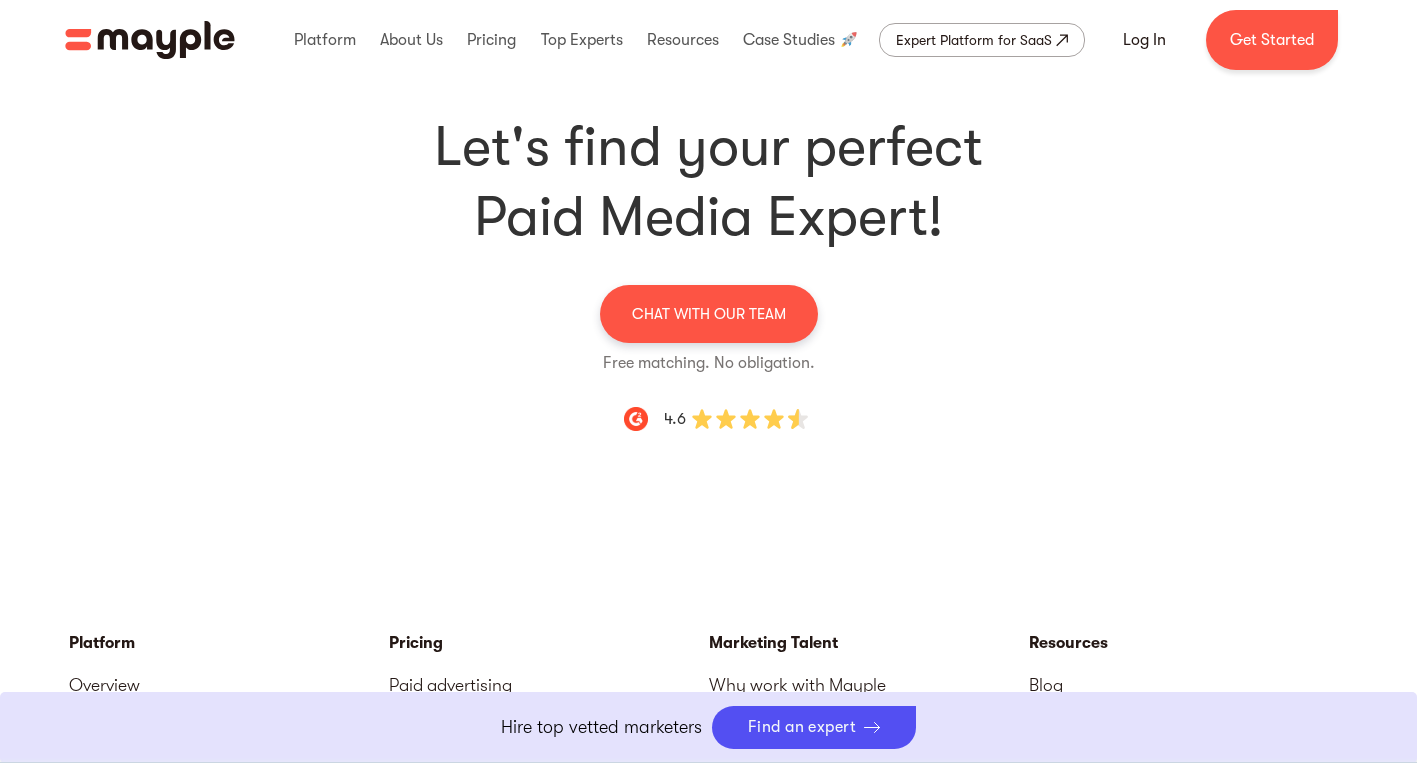 click at bounding box center [750, 419] 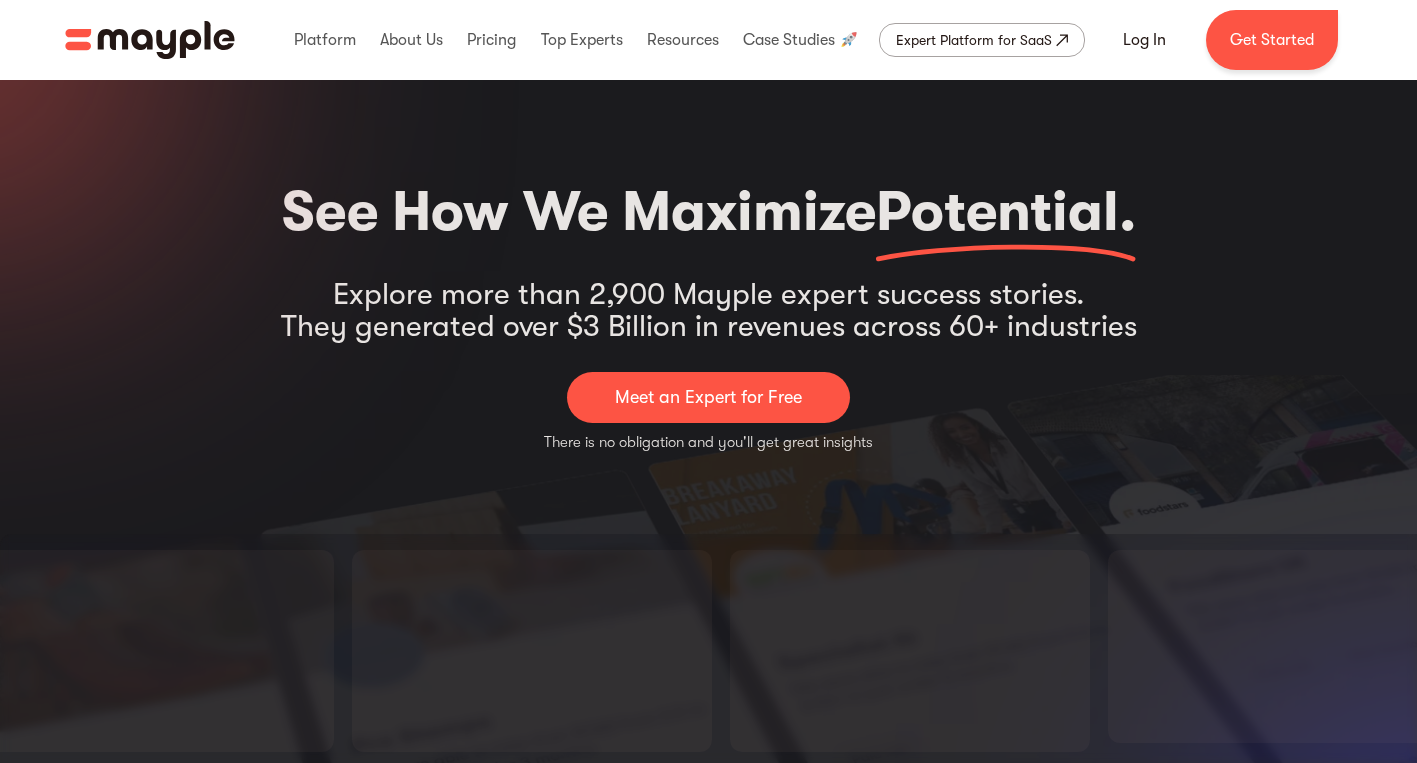 scroll, scrollTop: 0, scrollLeft: 0, axis: both 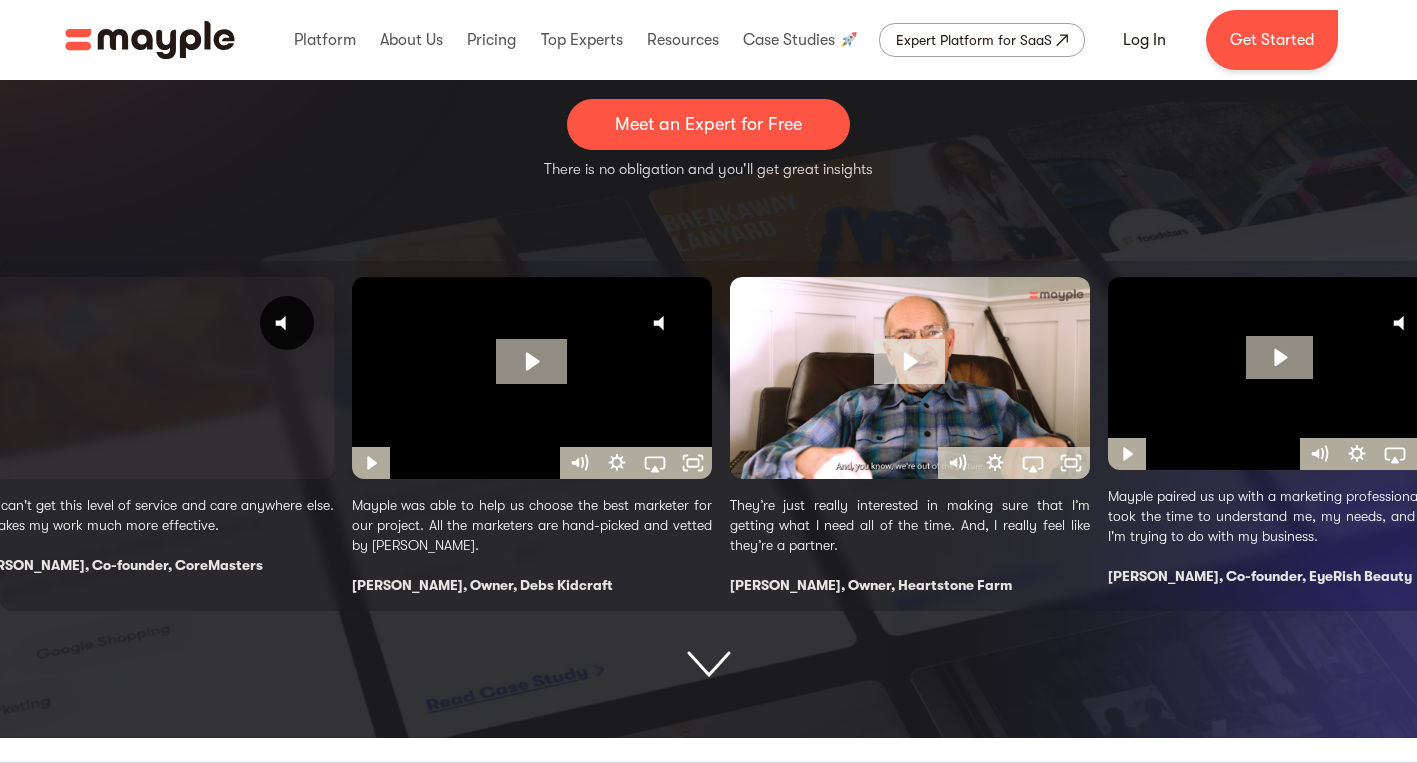 click 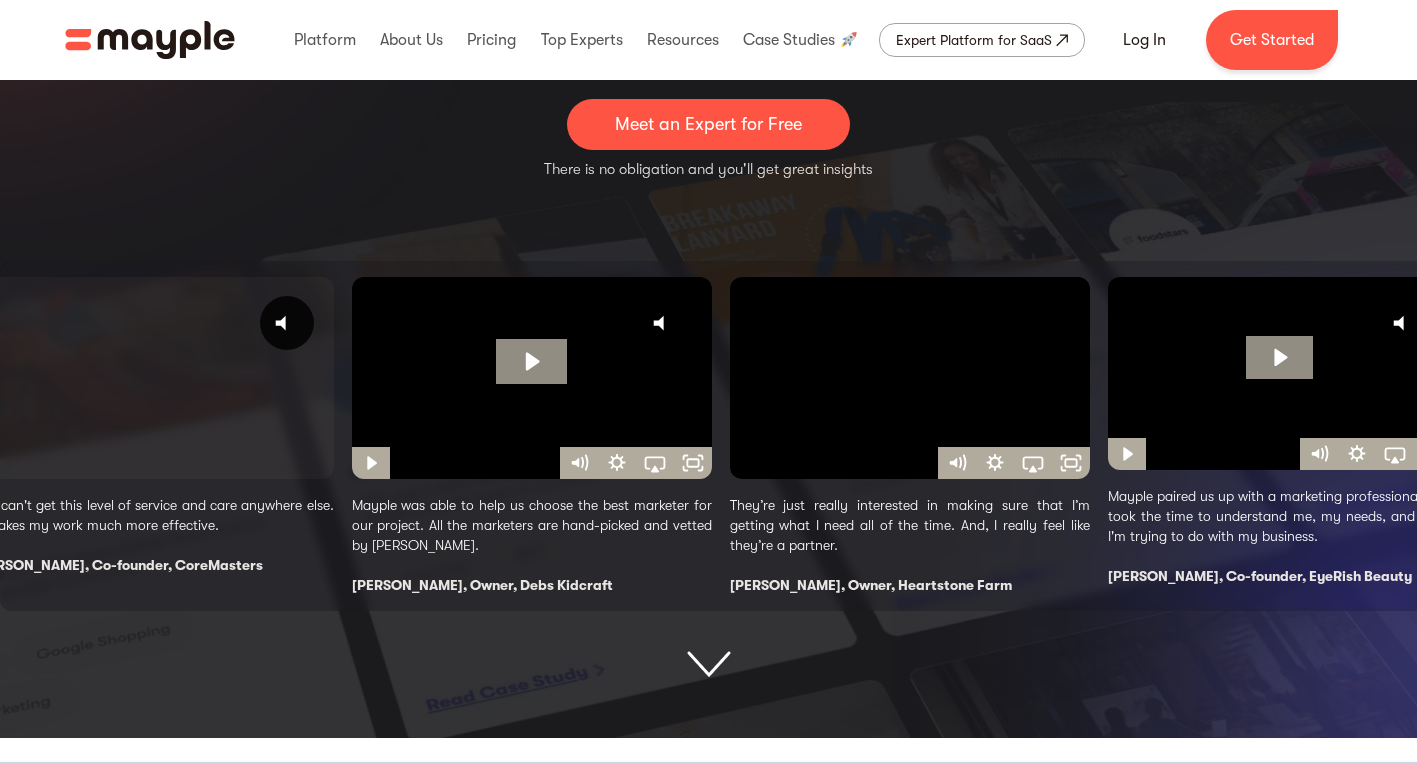 click at bounding box center (154, 378) 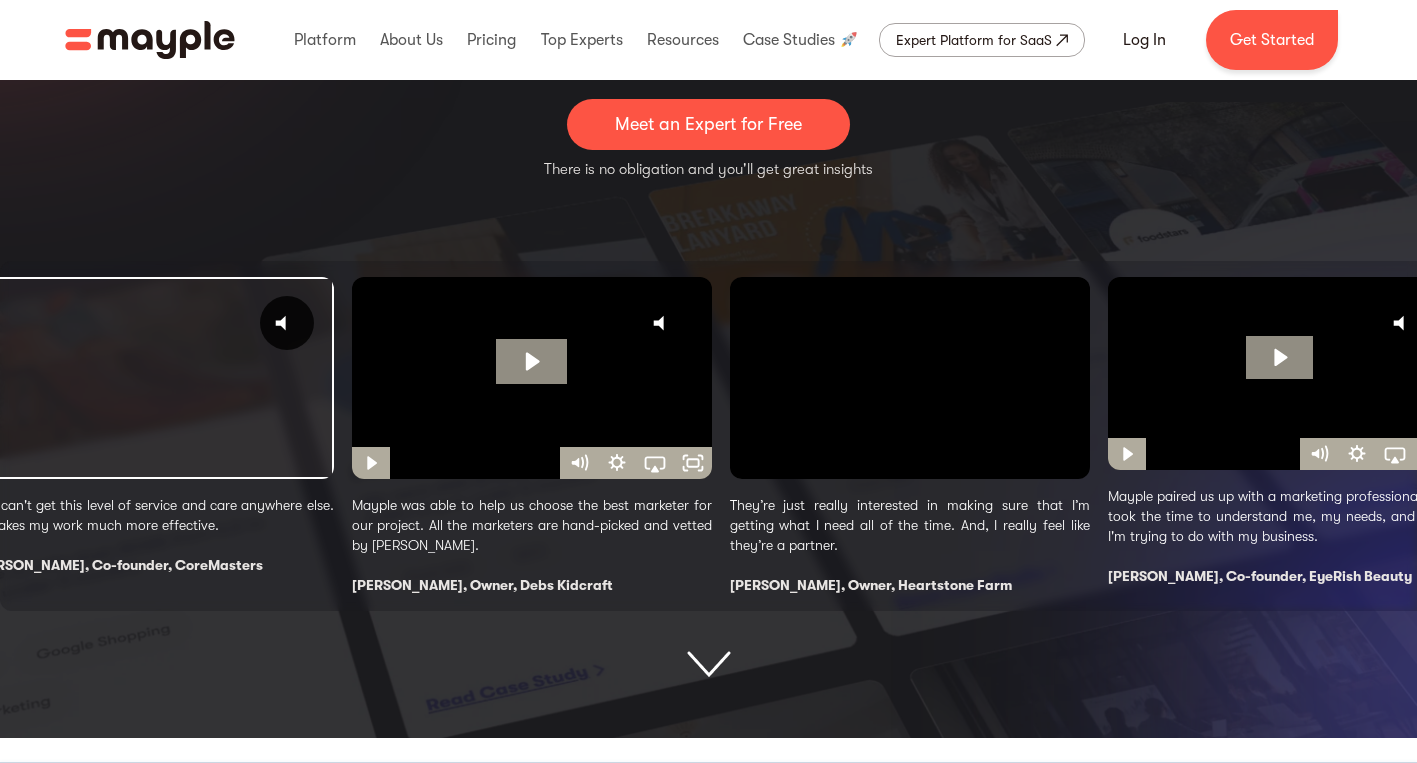 click at bounding box center [154, 378] 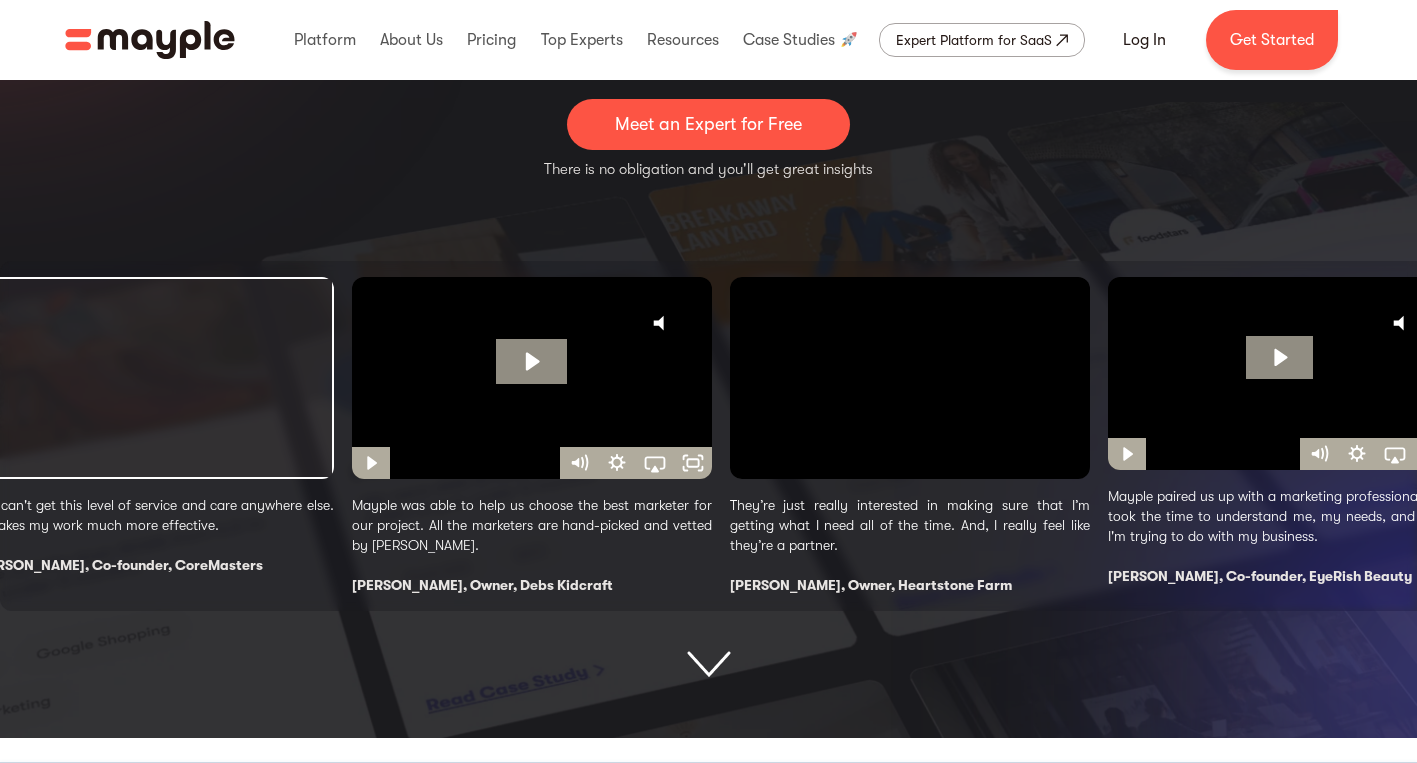 click at bounding box center [532, 378] 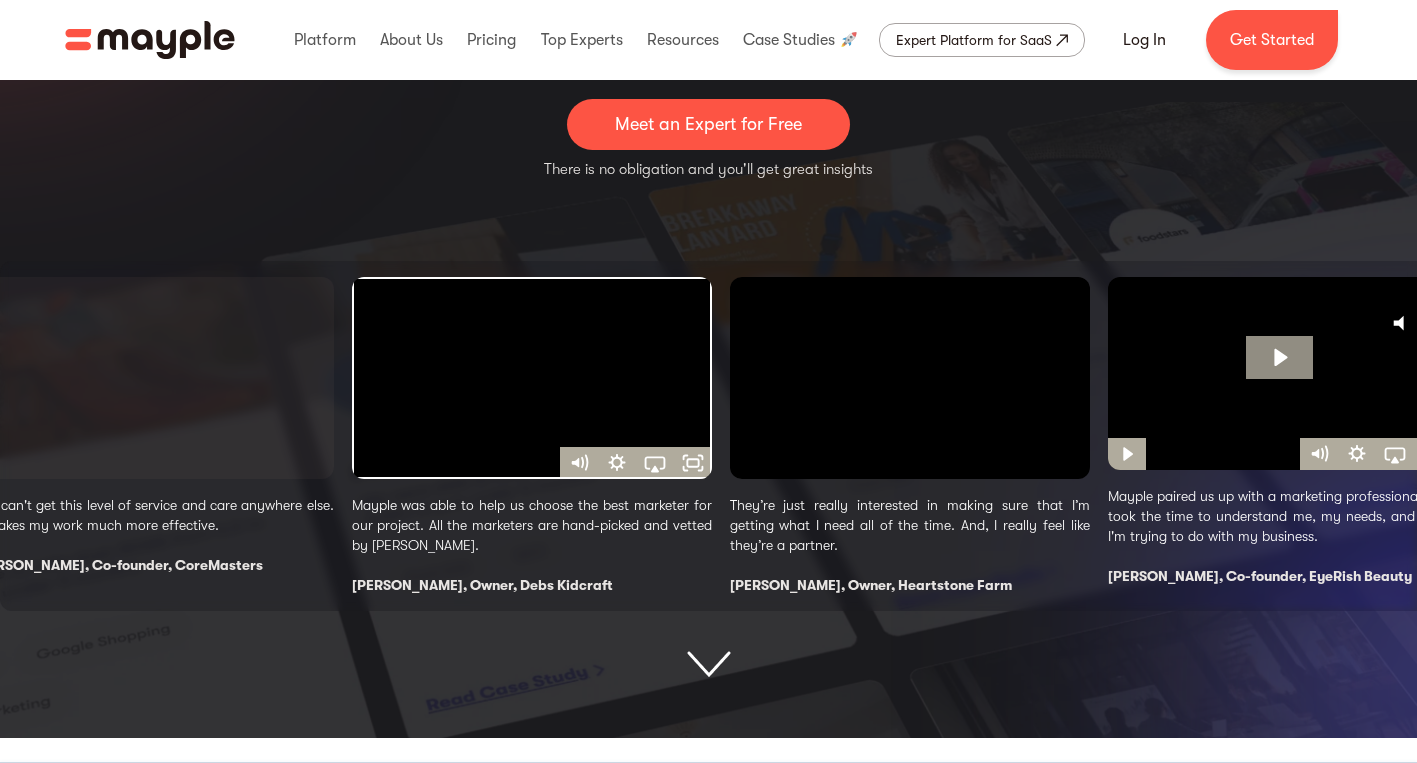 drag, startPoint x: 489, startPoint y: 395, endPoint x: 709, endPoint y: 668, distance: 350.61234 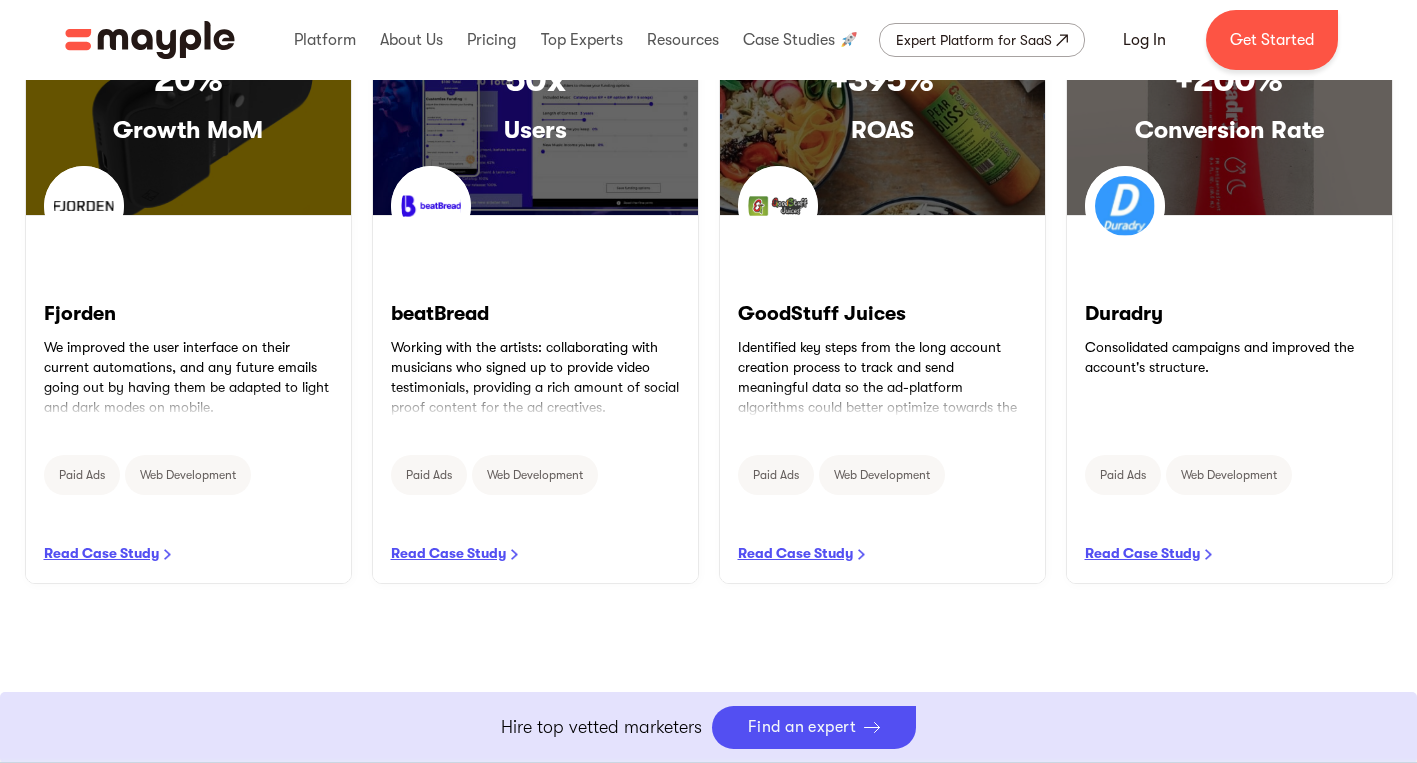 scroll, scrollTop: 1222, scrollLeft: 0, axis: vertical 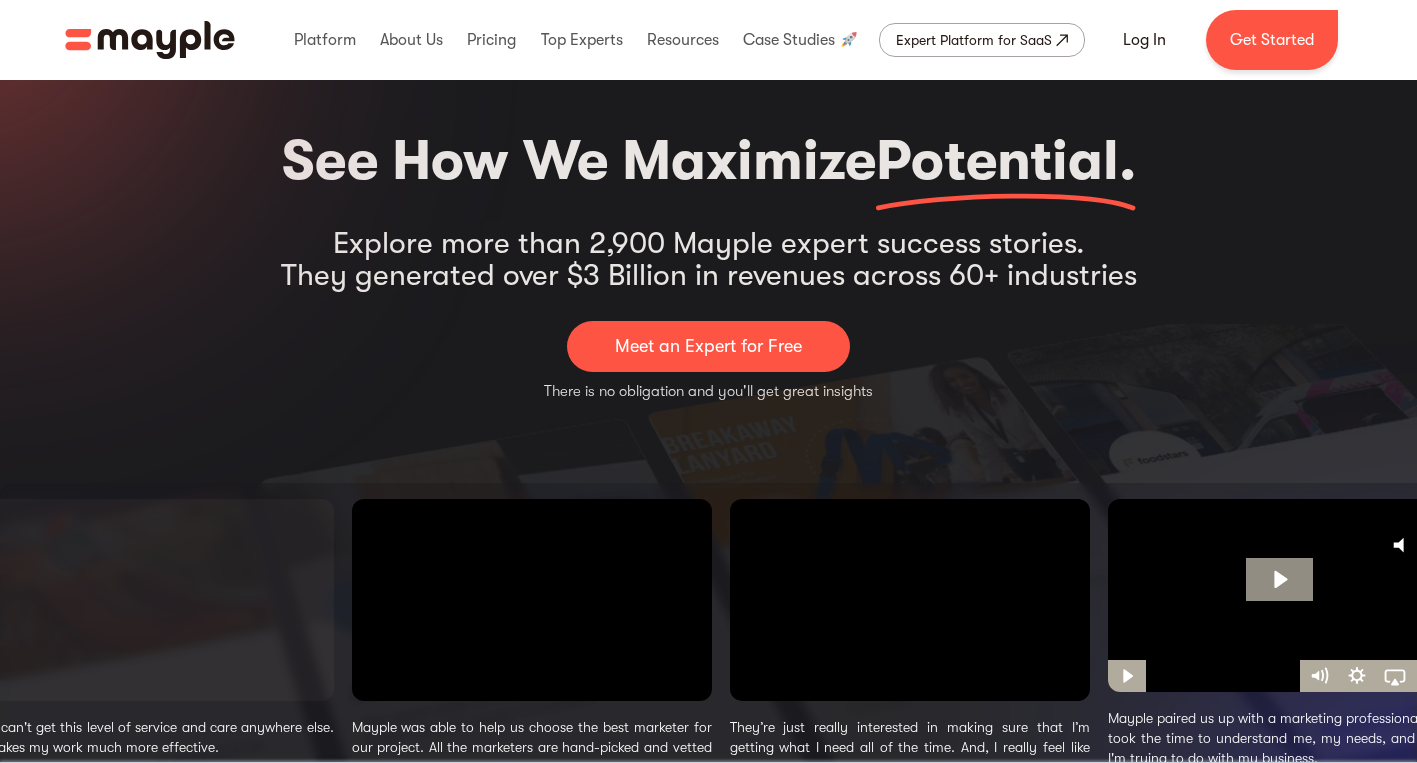 click at bounding box center [532, 600] 